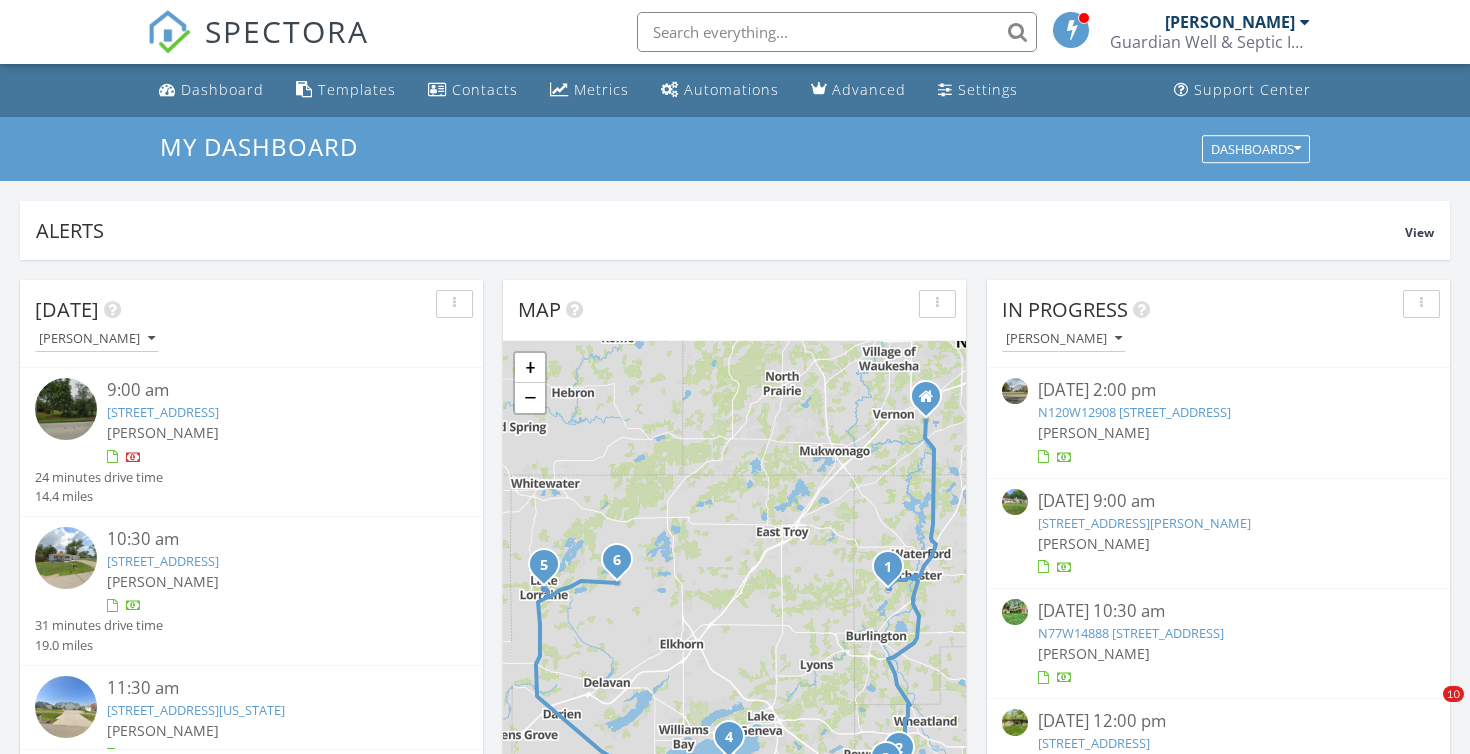 scroll, scrollTop: 0, scrollLeft: 0, axis: both 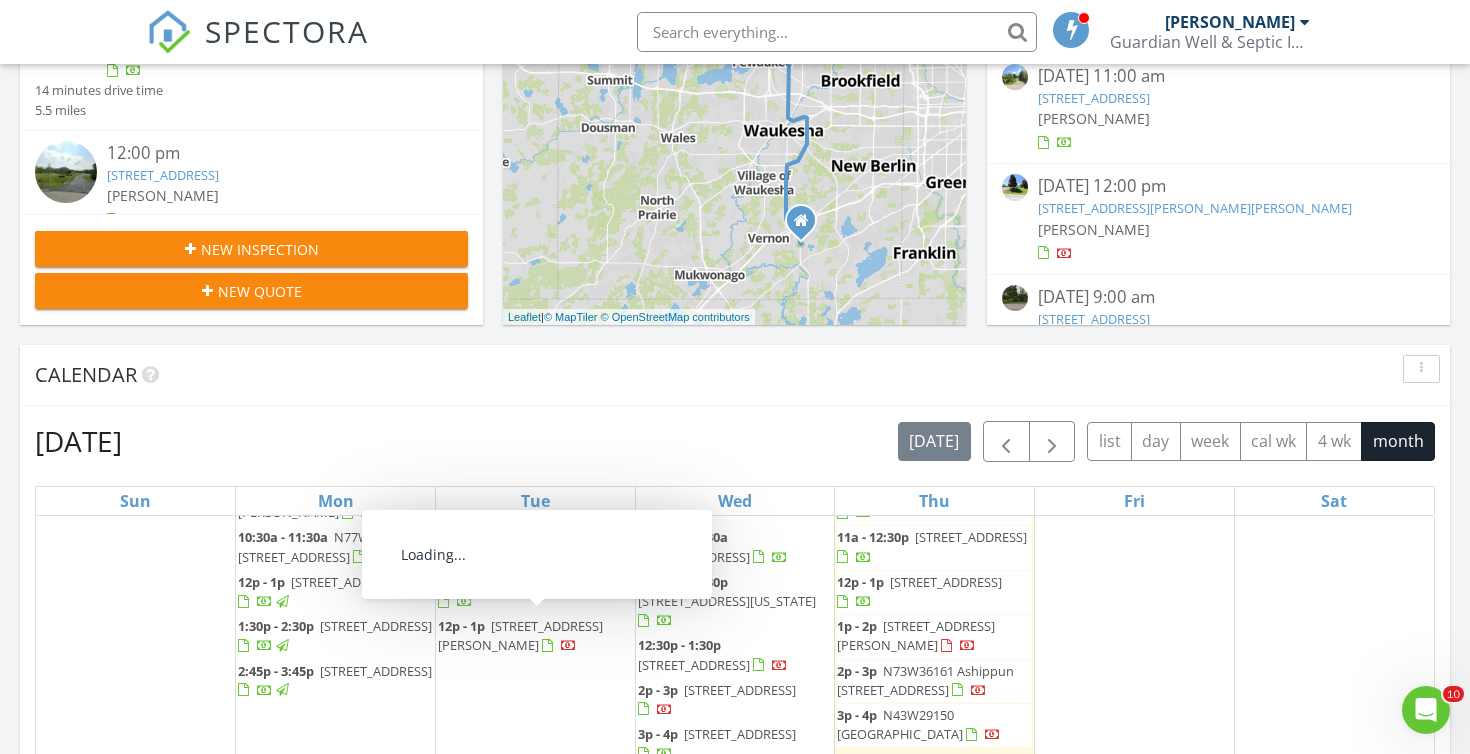 click on "12p - 1p
605 Amy Belle Rd, Richfield 53017" at bounding box center [535, 636] 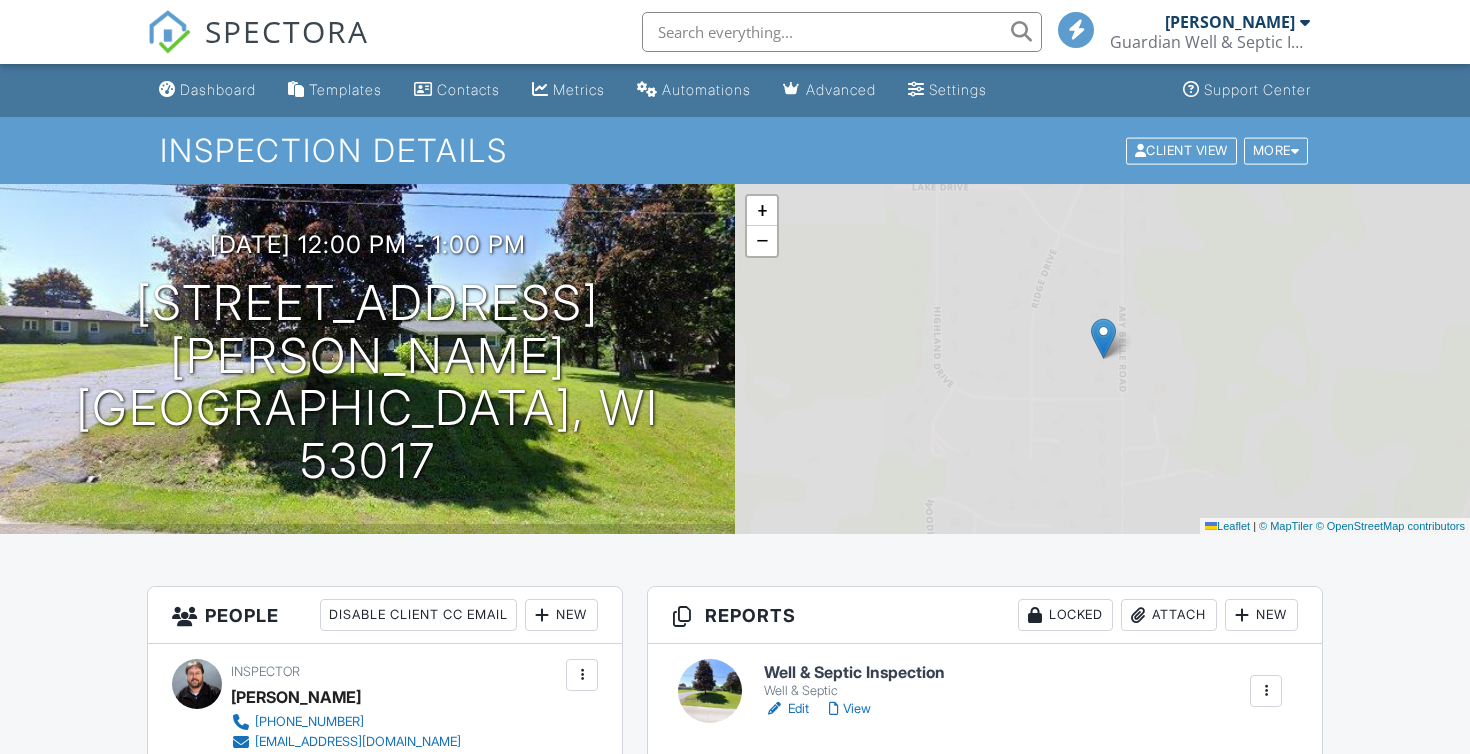 scroll, scrollTop: 0, scrollLeft: 0, axis: both 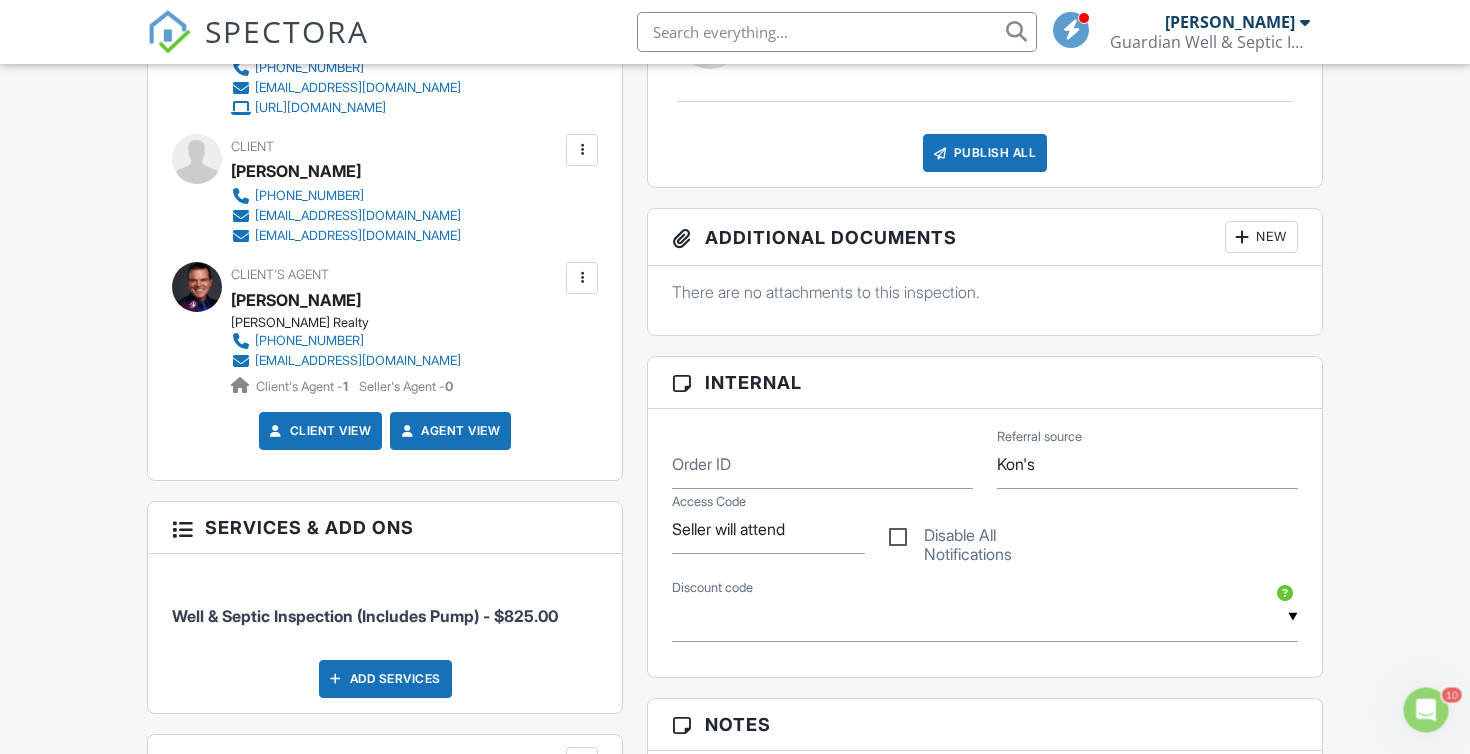 click at bounding box center (582, 150) 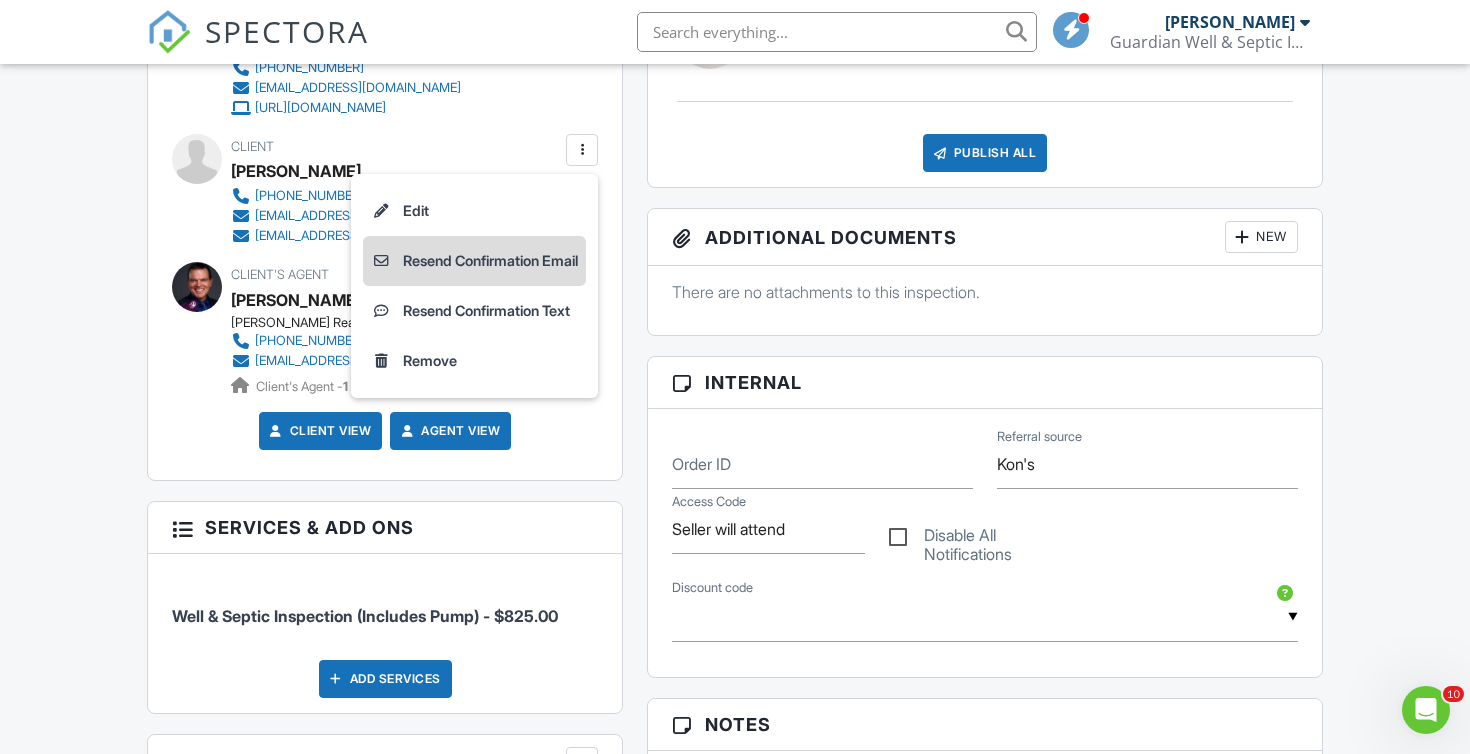 click on "Resend Confirmation Email" at bounding box center (474, 261) 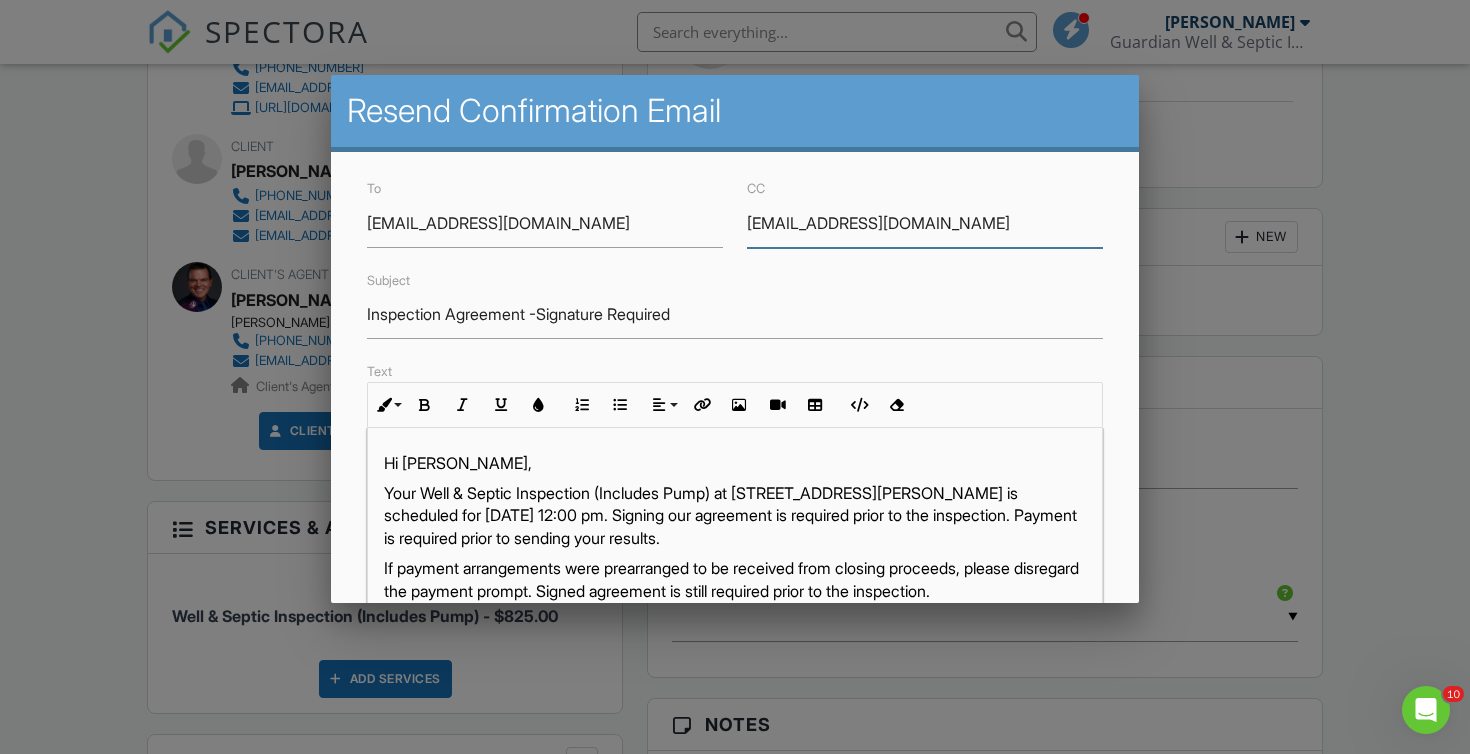 drag, startPoint x: 912, startPoint y: 229, endPoint x: 692, endPoint y: 220, distance: 220.18402 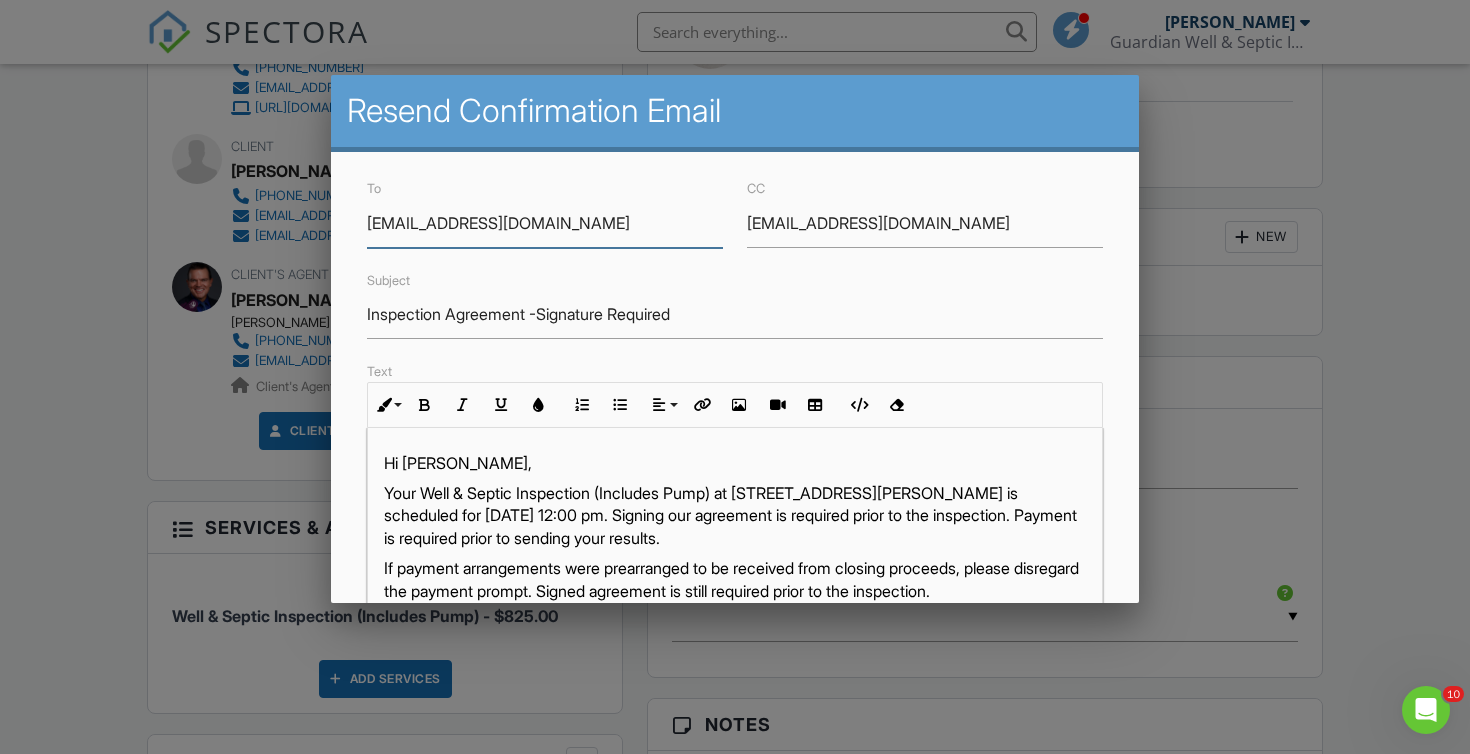 click on "theosoula@yahoo.com" at bounding box center (545, 223) 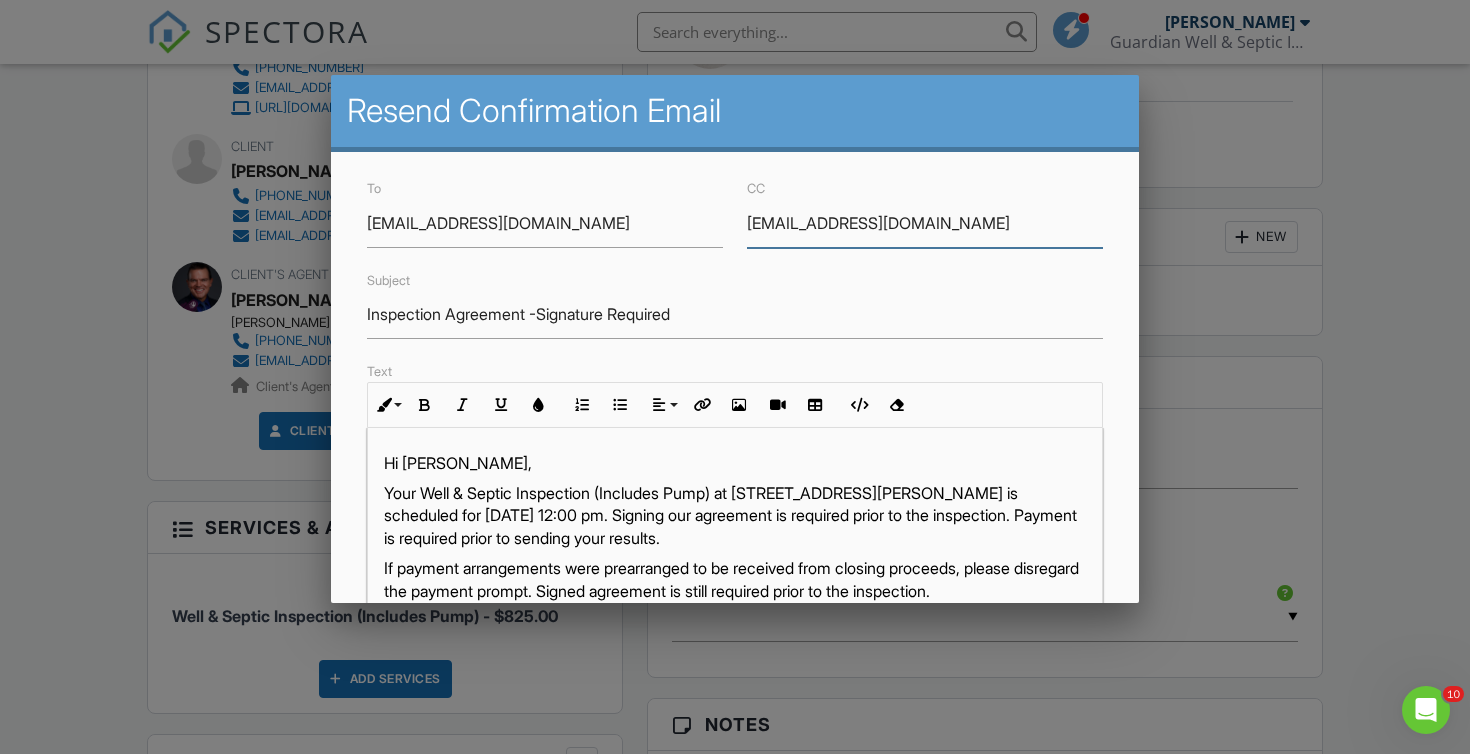 drag, startPoint x: 926, startPoint y: 233, endPoint x: 675, endPoint y: 228, distance: 251.04979 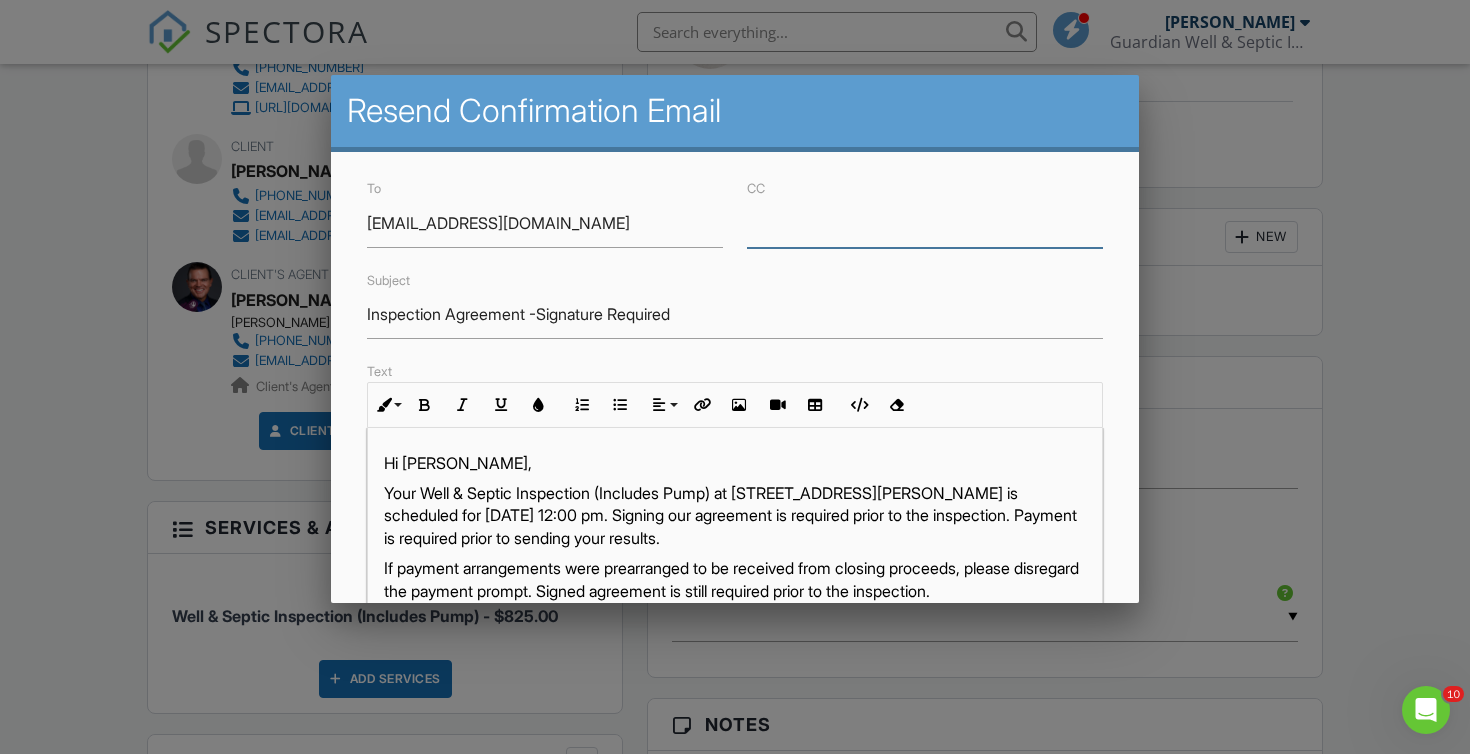 type 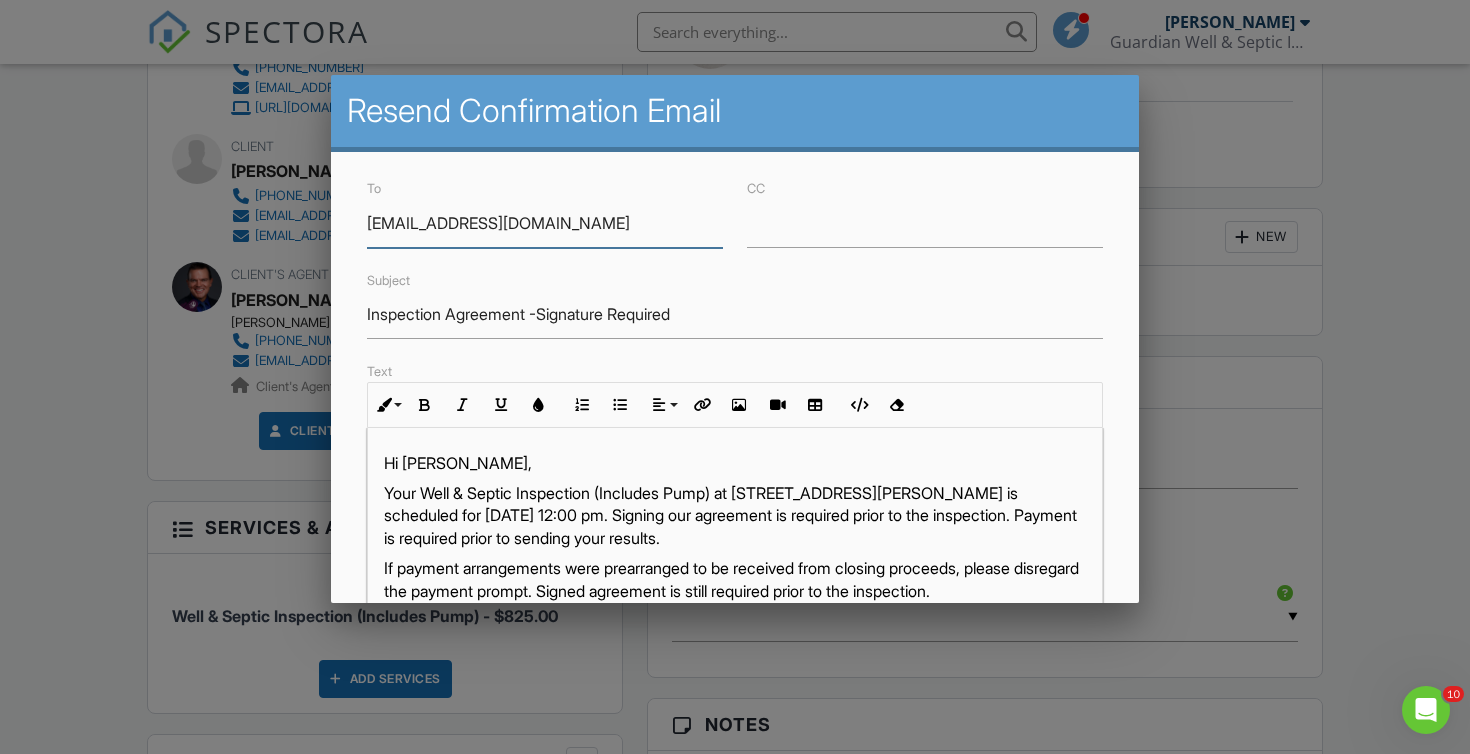 drag, startPoint x: 544, startPoint y: 225, endPoint x: 291, endPoint y: 222, distance: 253.01779 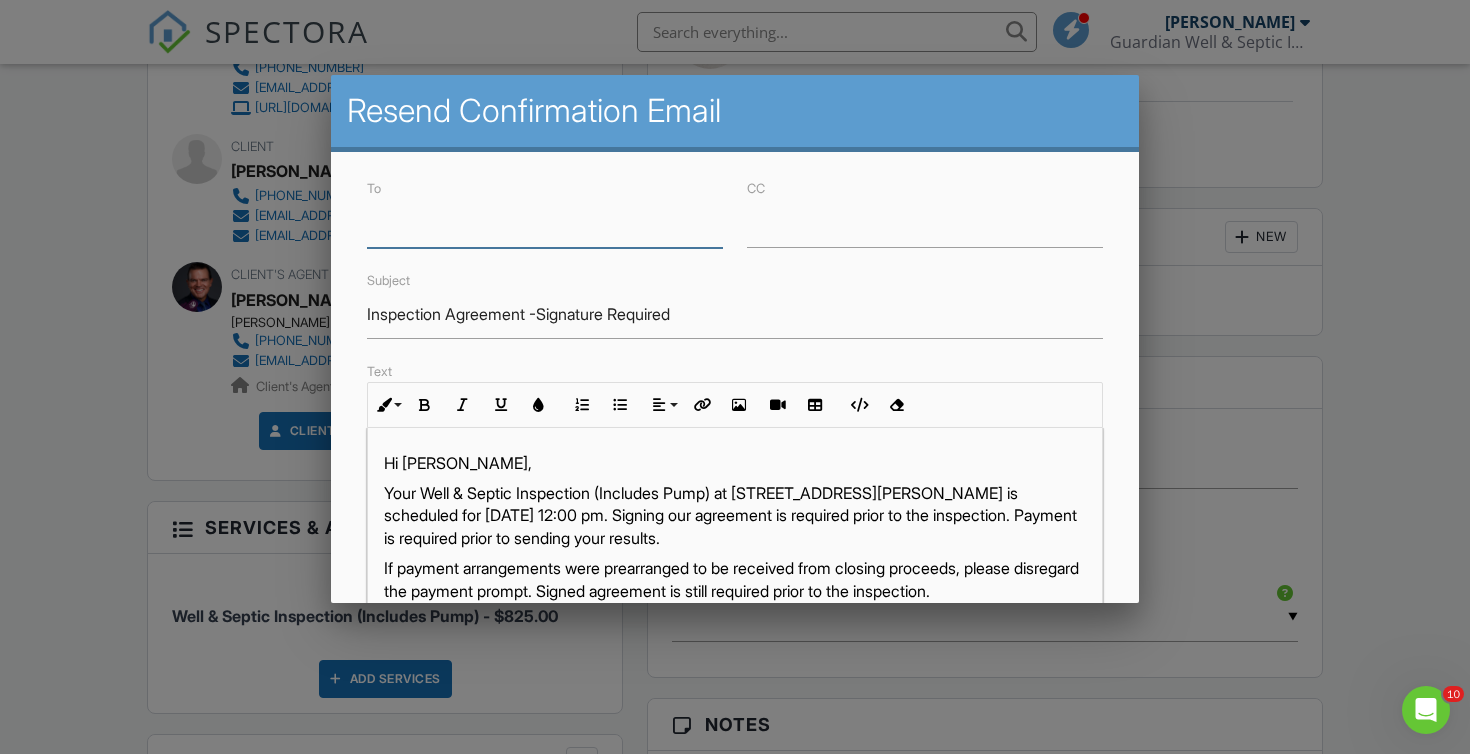 type 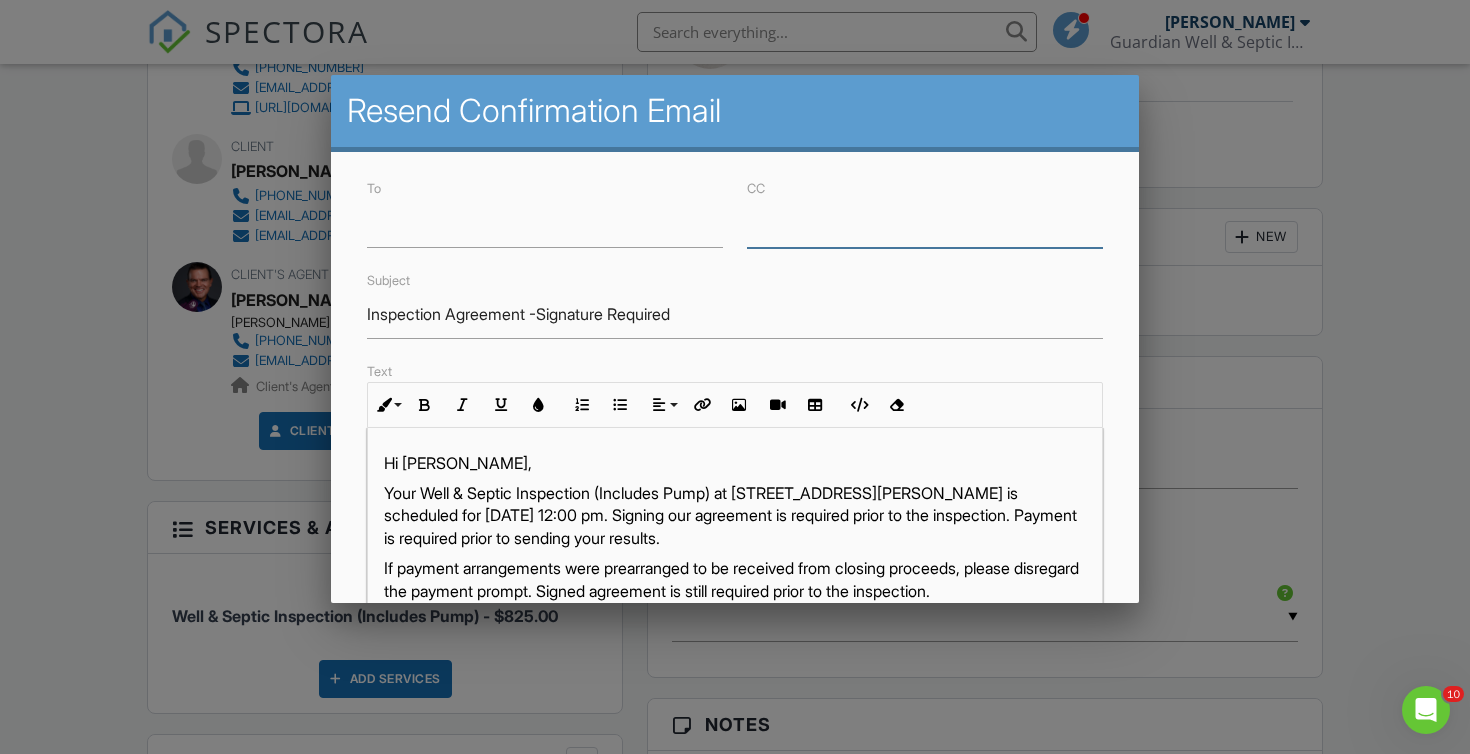 click on "CC" at bounding box center [925, 223] 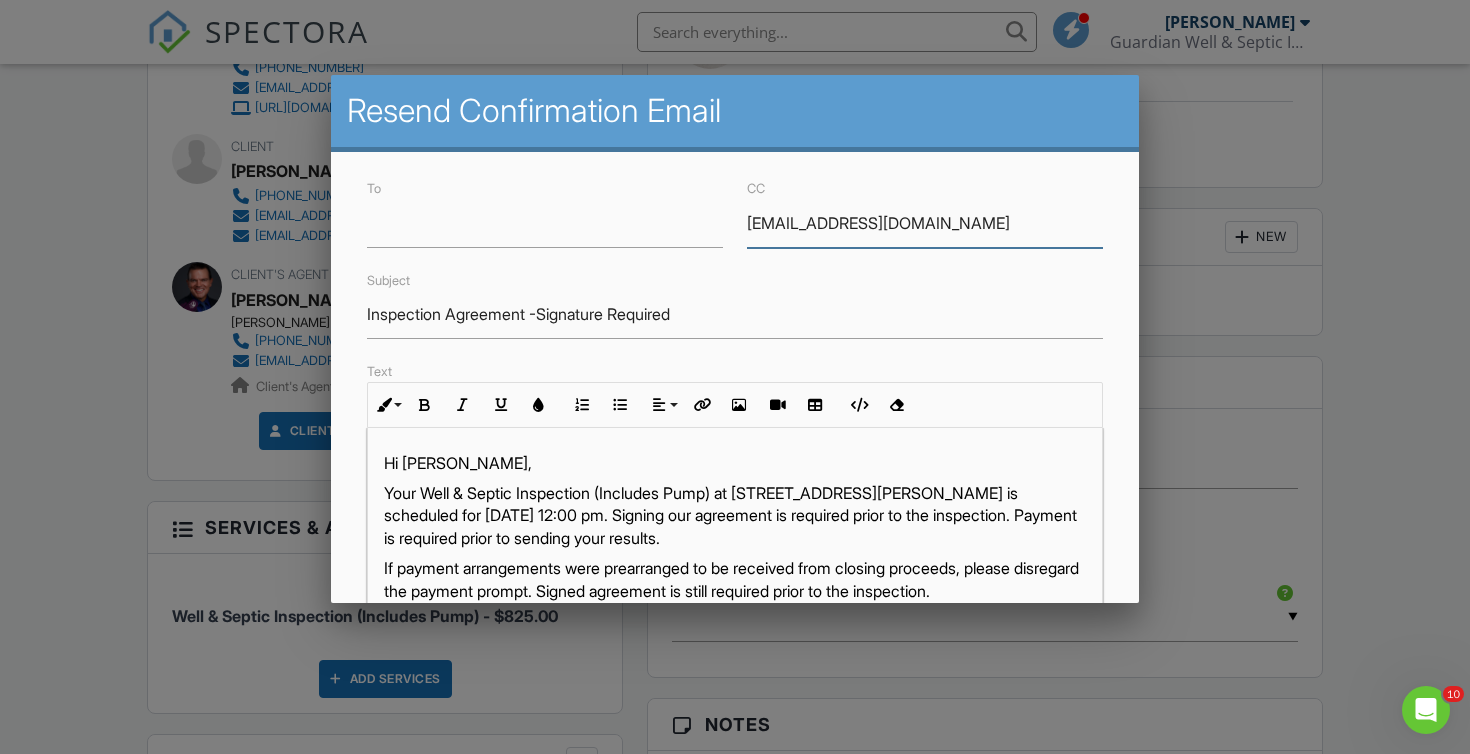 type on "theosoula@yahoo.com" 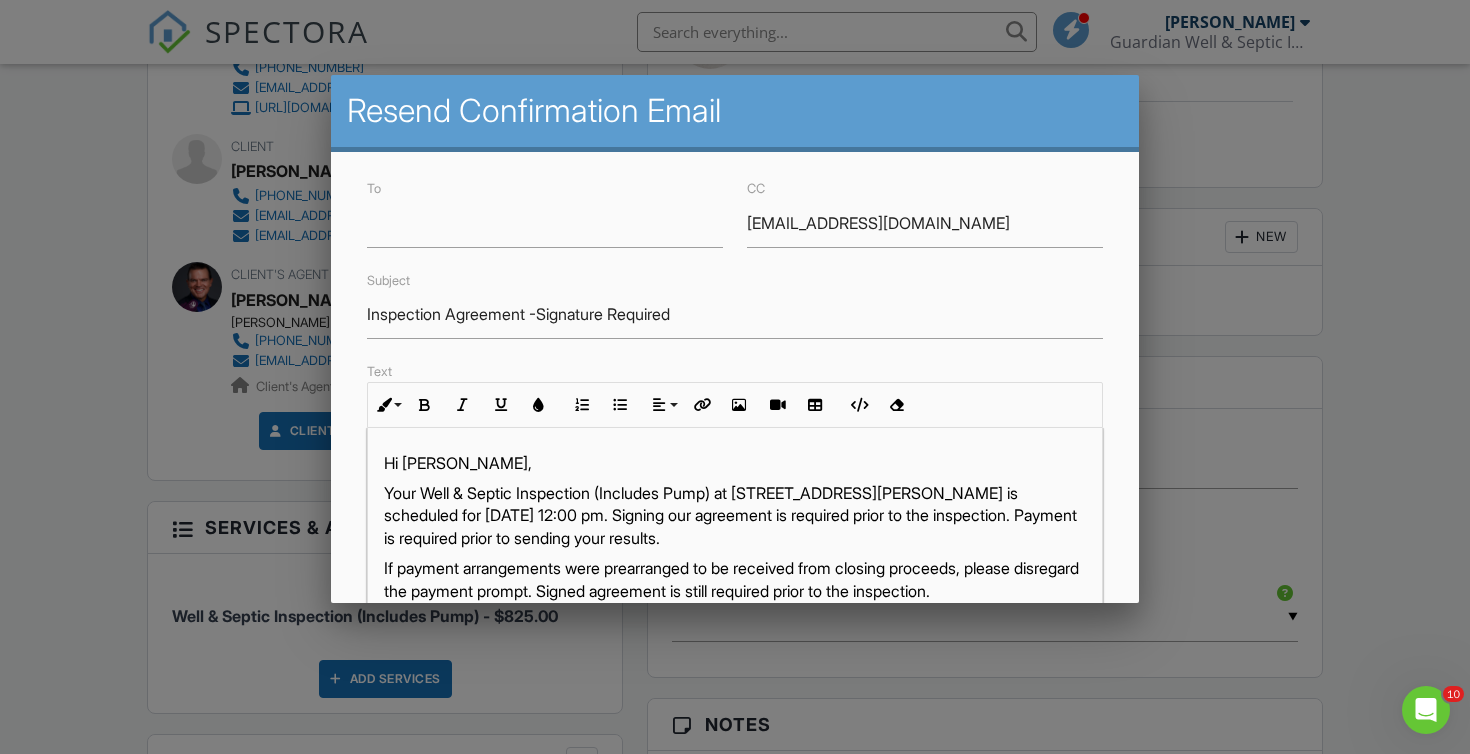 click on "To
CC
theosoula@yahoo.com
Subject
Inspection Agreement -Signature Required
Text
Inline Style XLarge Large Normal Small Light Small/Light Bold Italic Underline Colors Ordered List Unordered List Align Align Left Align Center Align Right Align Justify Insert Link Insert Image Insert Video Insert Table Code View Clear Formatting Hi Soula, Your Well & Septic Inspection (Includes Pump) at 605 Amy Belle Rd, Richfield, WI 53017 is scheduled for 07/08/2025 at 12:00 pm. Signing our agreement is required prior to the inspection. Payment is required prior to sending your results.  If payment arrangements were prearranged to be received from closing proceeds, please disregard the payment prompt. Signed agreement is still required prior to the inspection. To avoid delay in receiving your results, please accept the Inspection Agreement and deliver payment here: Inspection Details Let me know if you have any questions! Thank you! Chad Imme
Your default header/footer from" at bounding box center (735, 605) 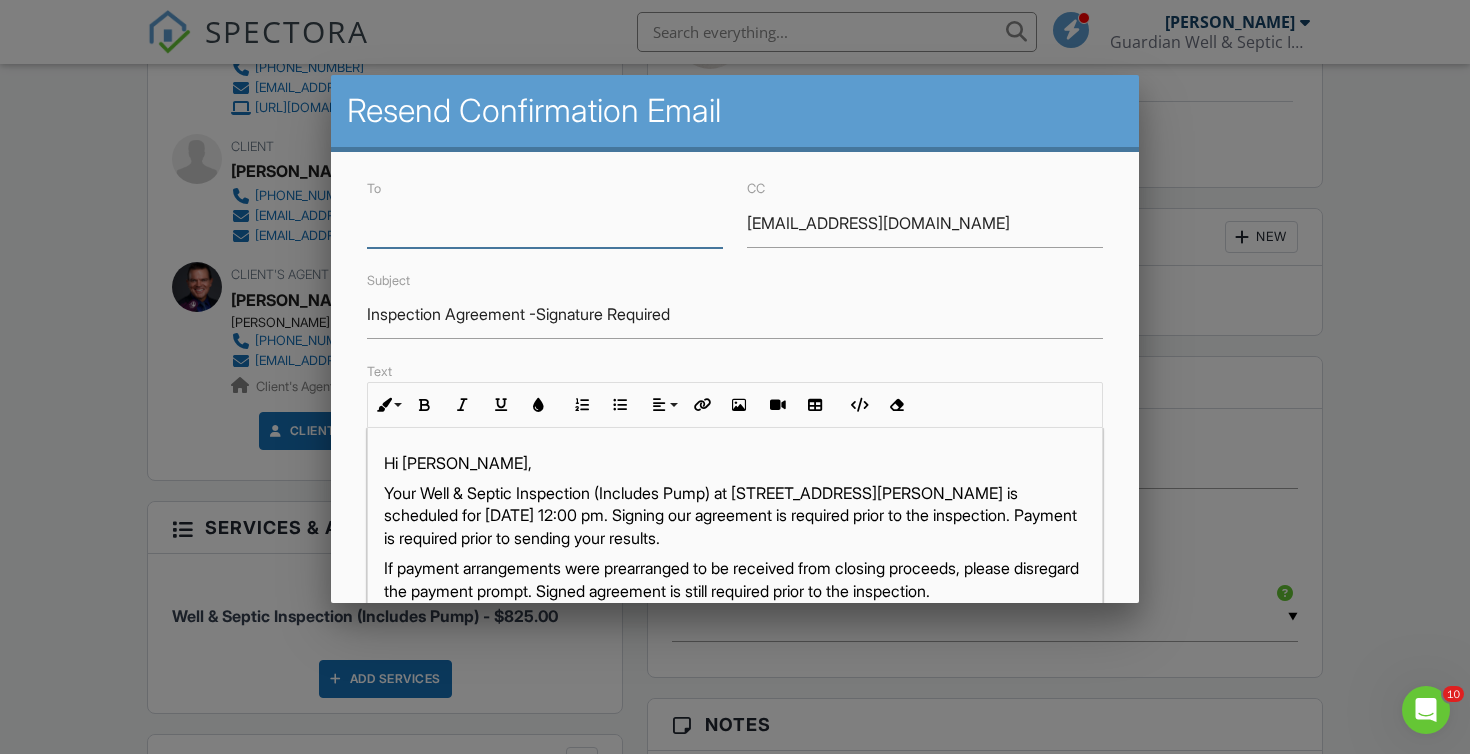 click on "To" at bounding box center [545, 223] 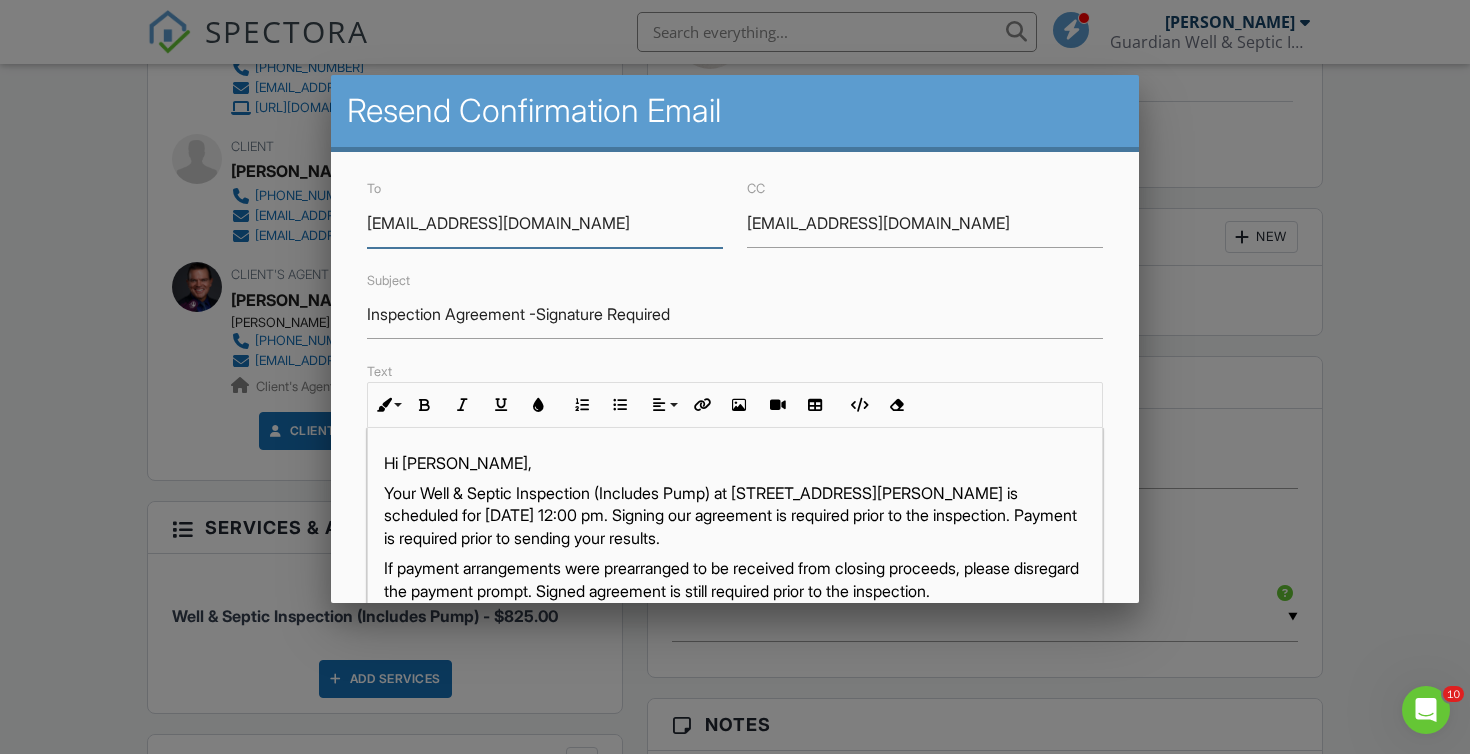 type on "jtbehling@msn.com" 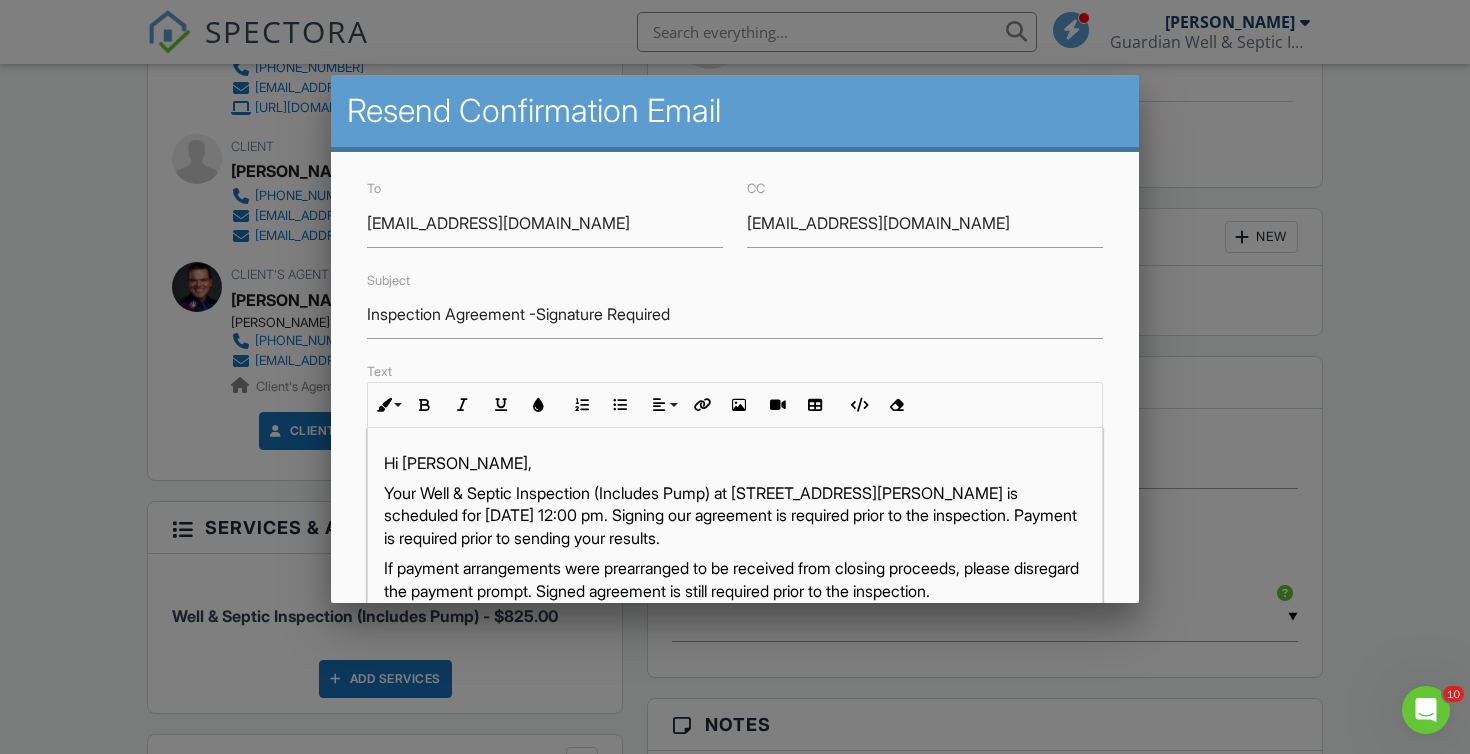 click on "Your Well & Septic Inspection (Includes Pump) at 605 Amy Belle Rd, Richfield, WI 53017 is scheduled for 07/08/2025 at 12:00 pm. Signing our agreement is required prior to the inspection. Payment is required prior to sending your results." at bounding box center (735, 515) 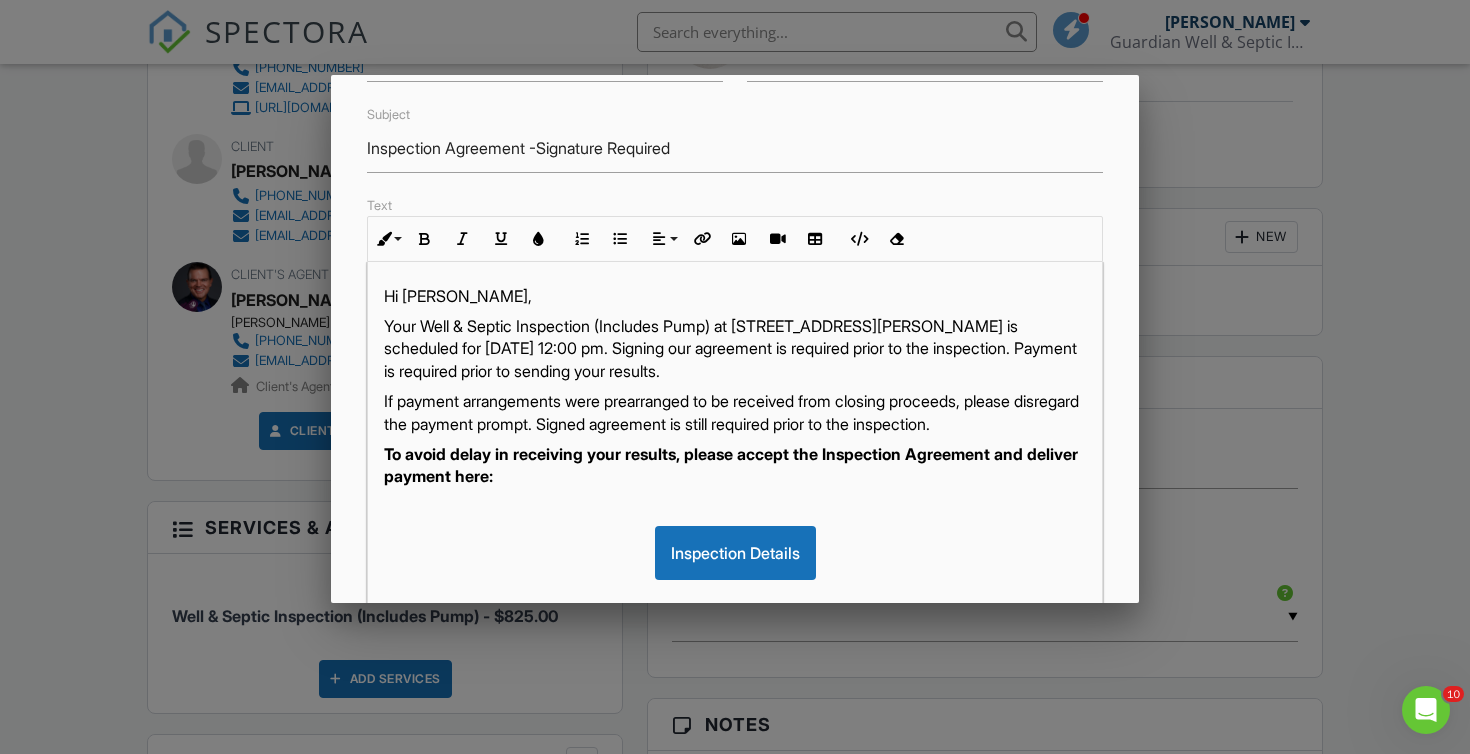 scroll, scrollTop: 167, scrollLeft: 0, axis: vertical 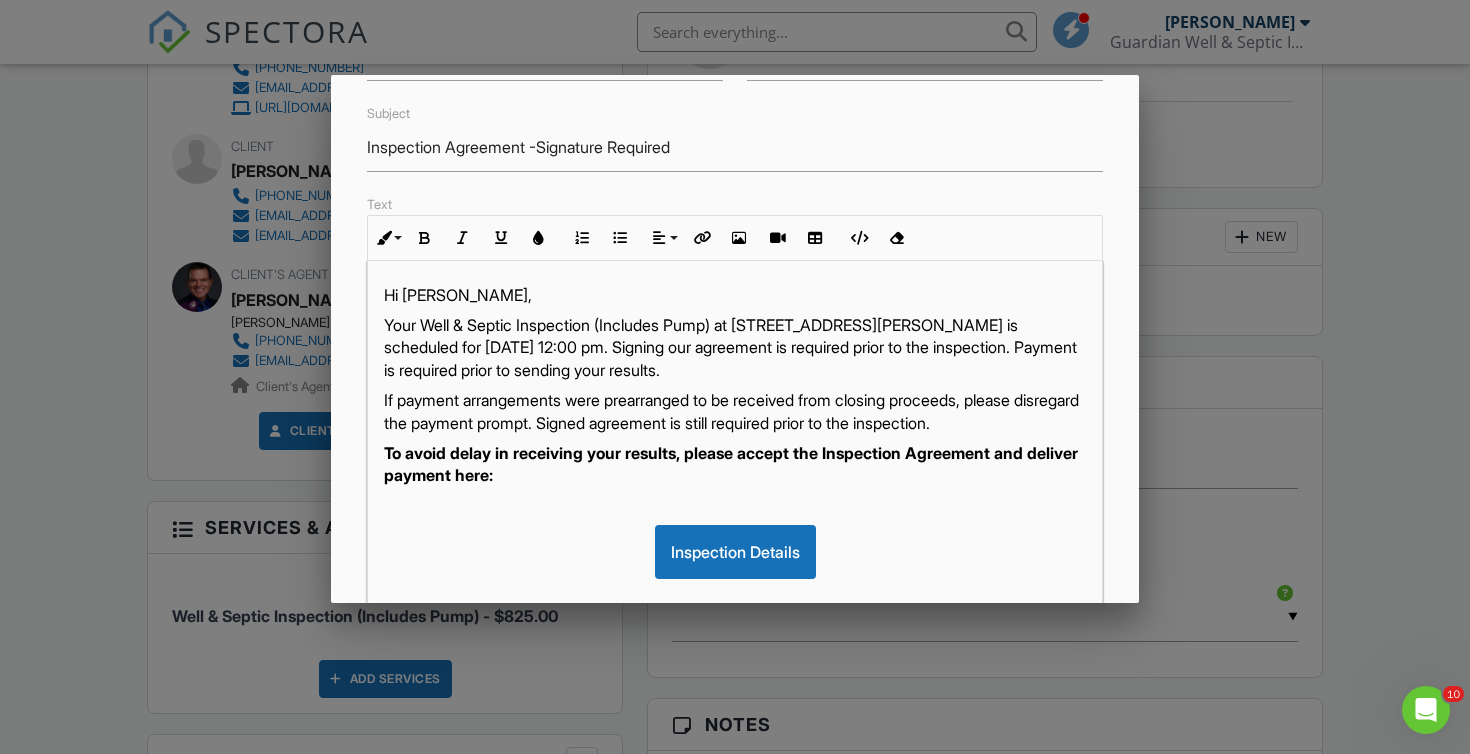 click on "Your Well & Septic Inspection (Includes Pump) at 605 Amy Belle Rd, Richfield, WI 53017 is scheduled for 07/08/2025 at 12:00 pm. Signing our agreement is required prior to the inspection. Payment is required prior to sending your results." at bounding box center (735, 347) 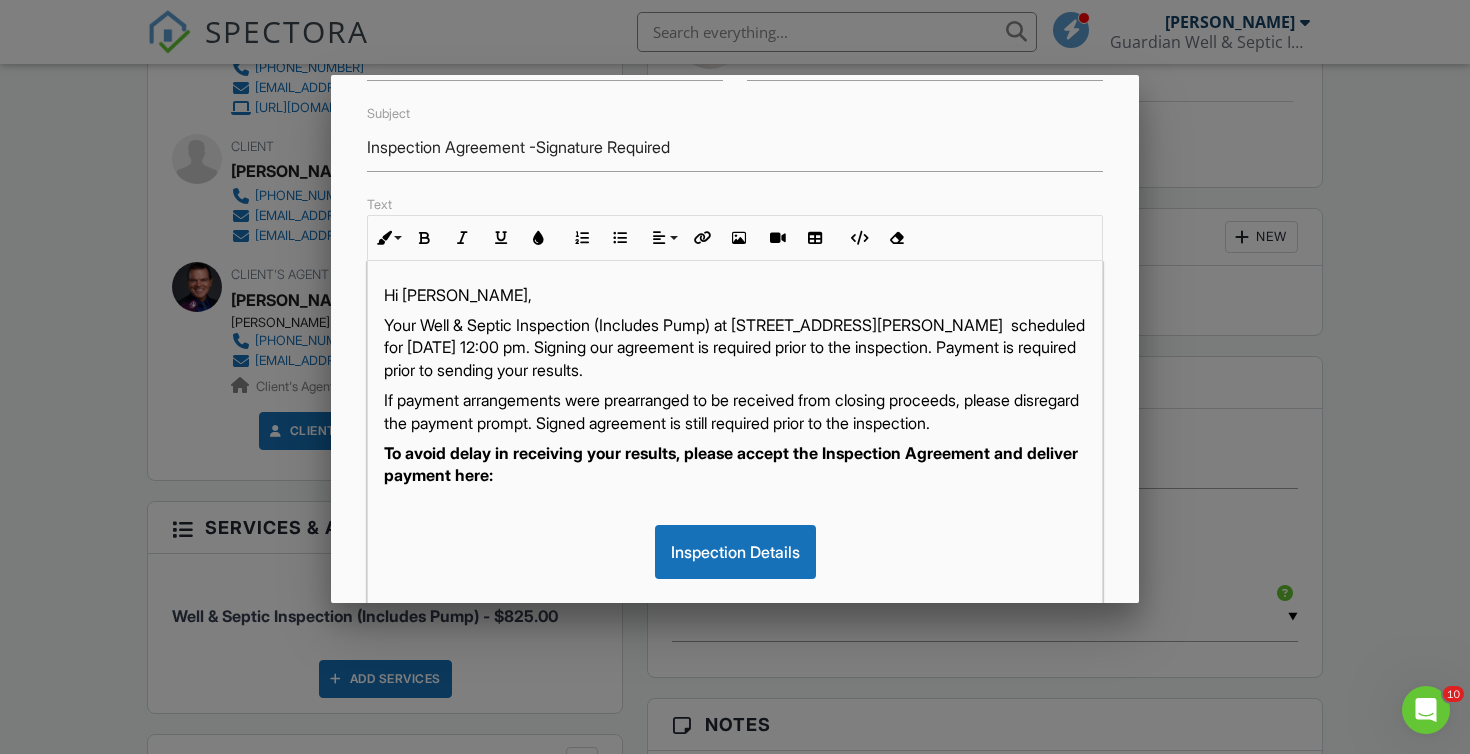type 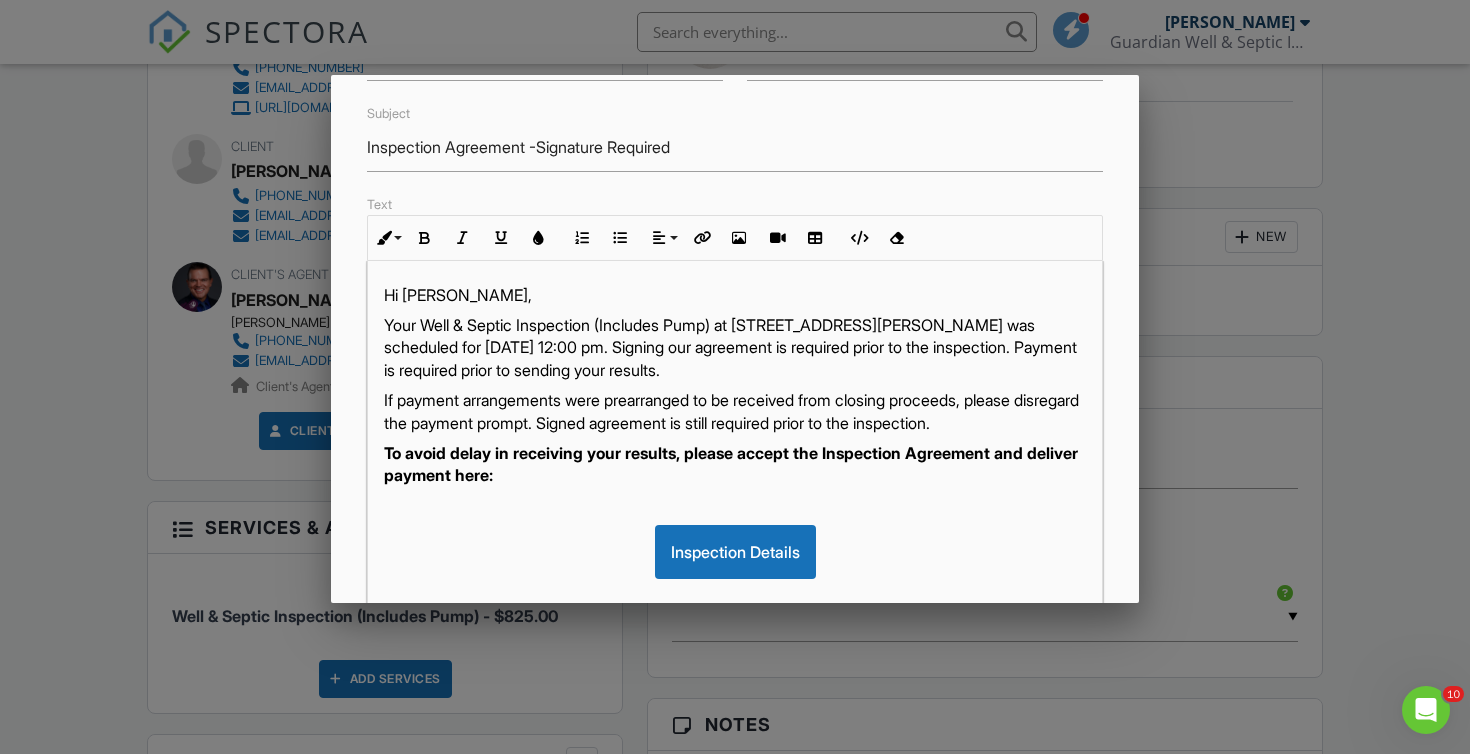 click on "Your Well & Septic Inspection (Includes Pump) at 605 Amy Belle Rd, Richfield, WI 53017 was scheduled for 07/08/2025 at 12:00 pm. Signing our agreement is required prior to the inspection. Payment is required prior to sending your results." at bounding box center [735, 347] 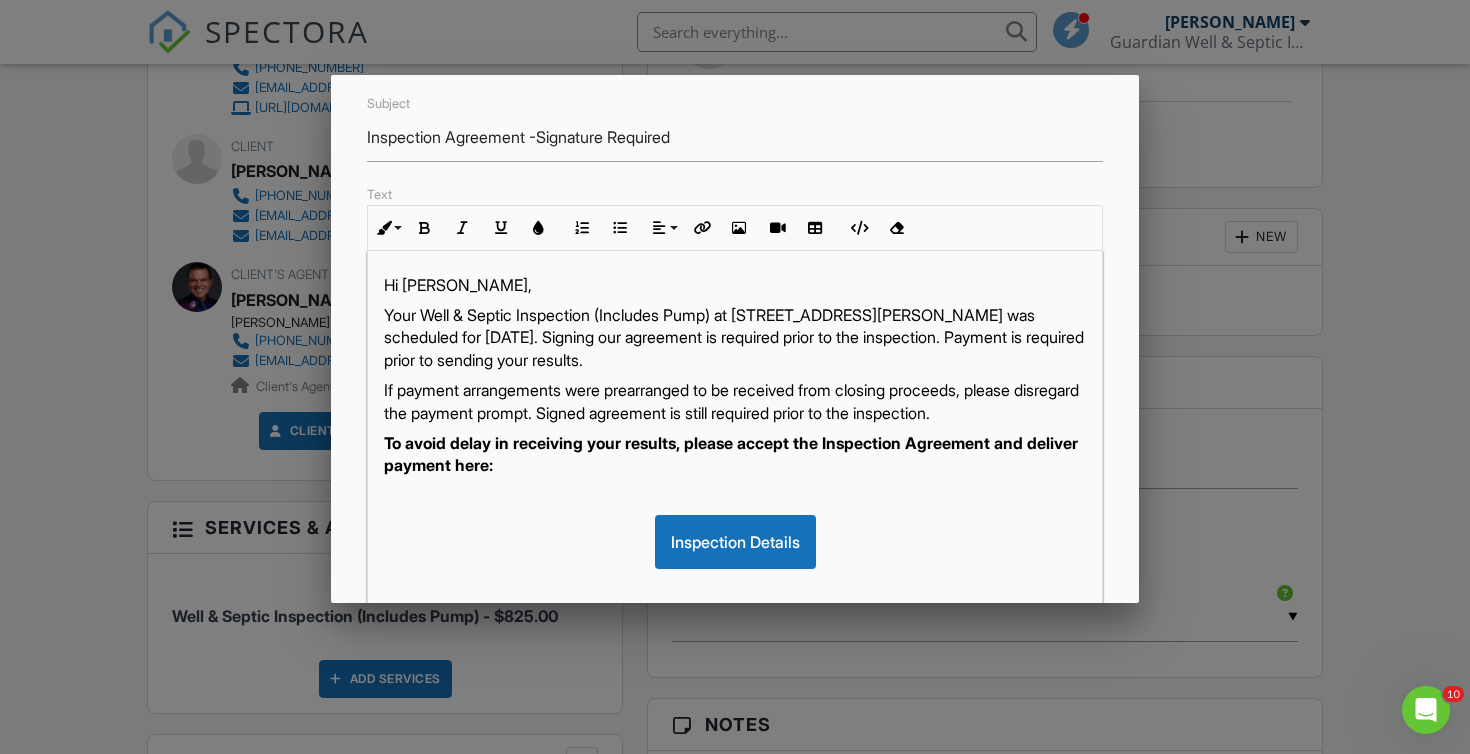 scroll, scrollTop: 181, scrollLeft: 0, axis: vertical 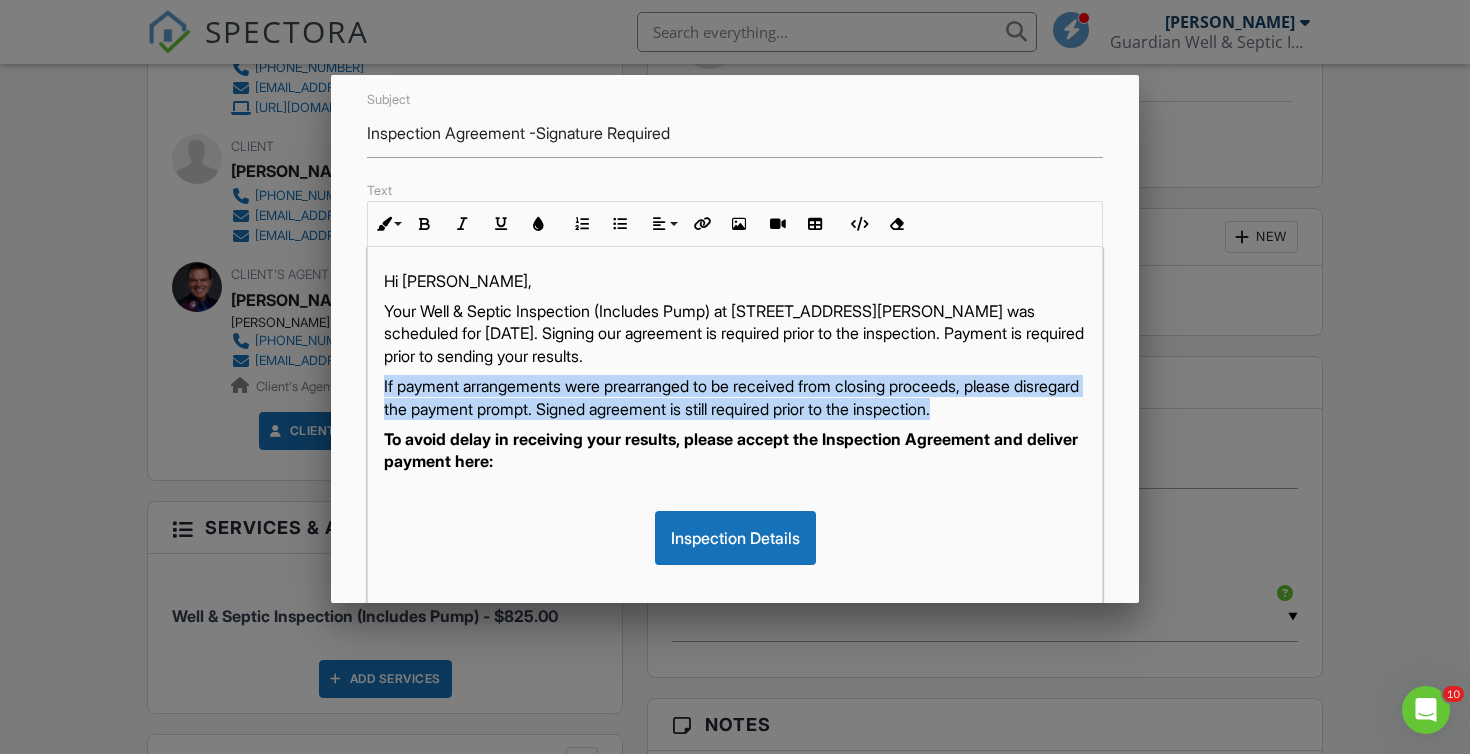 drag, startPoint x: 1052, startPoint y: 416, endPoint x: 381, endPoint y: 388, distance: 671.5839 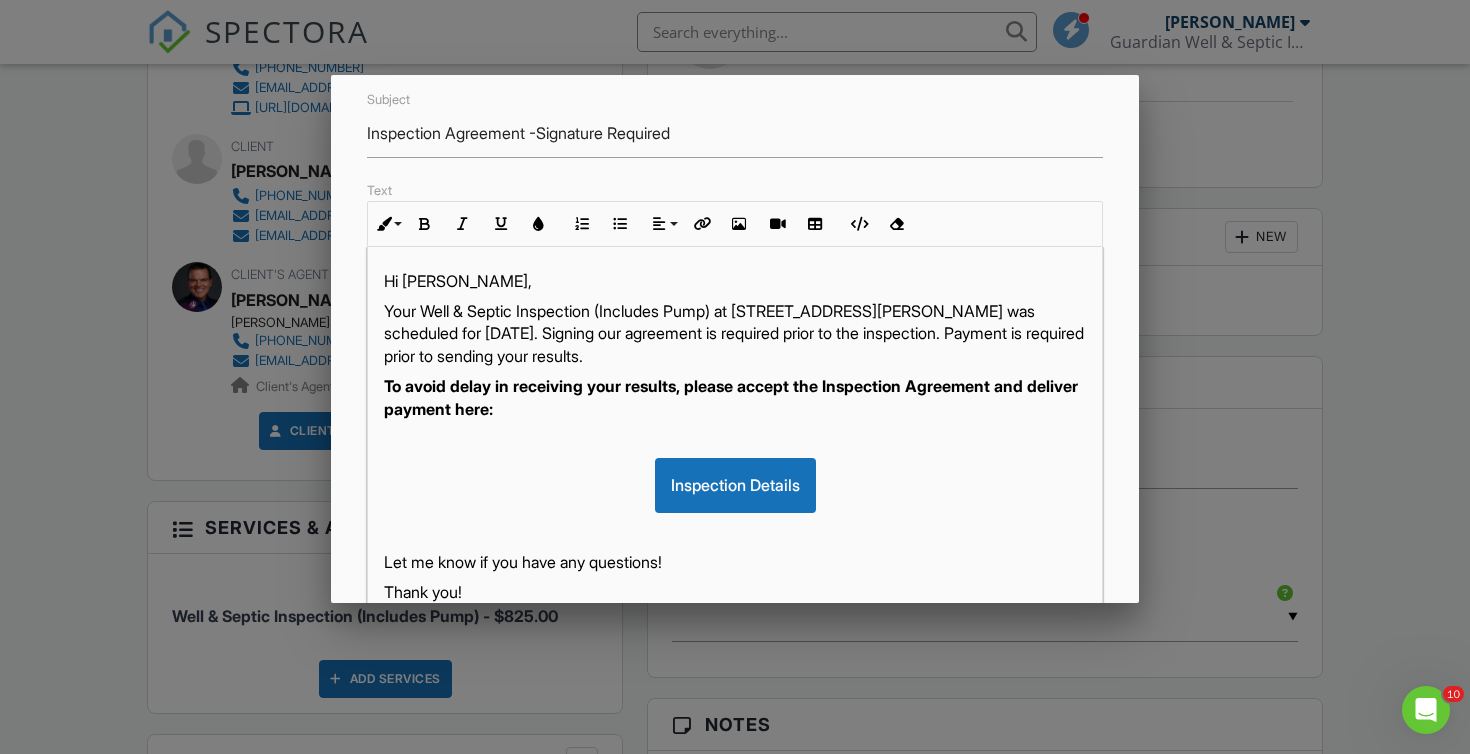 click on "To avoid delay in receiving your results, please accept the Inspection Agreement and deliver payment here:" at bounding box center (735, 397) 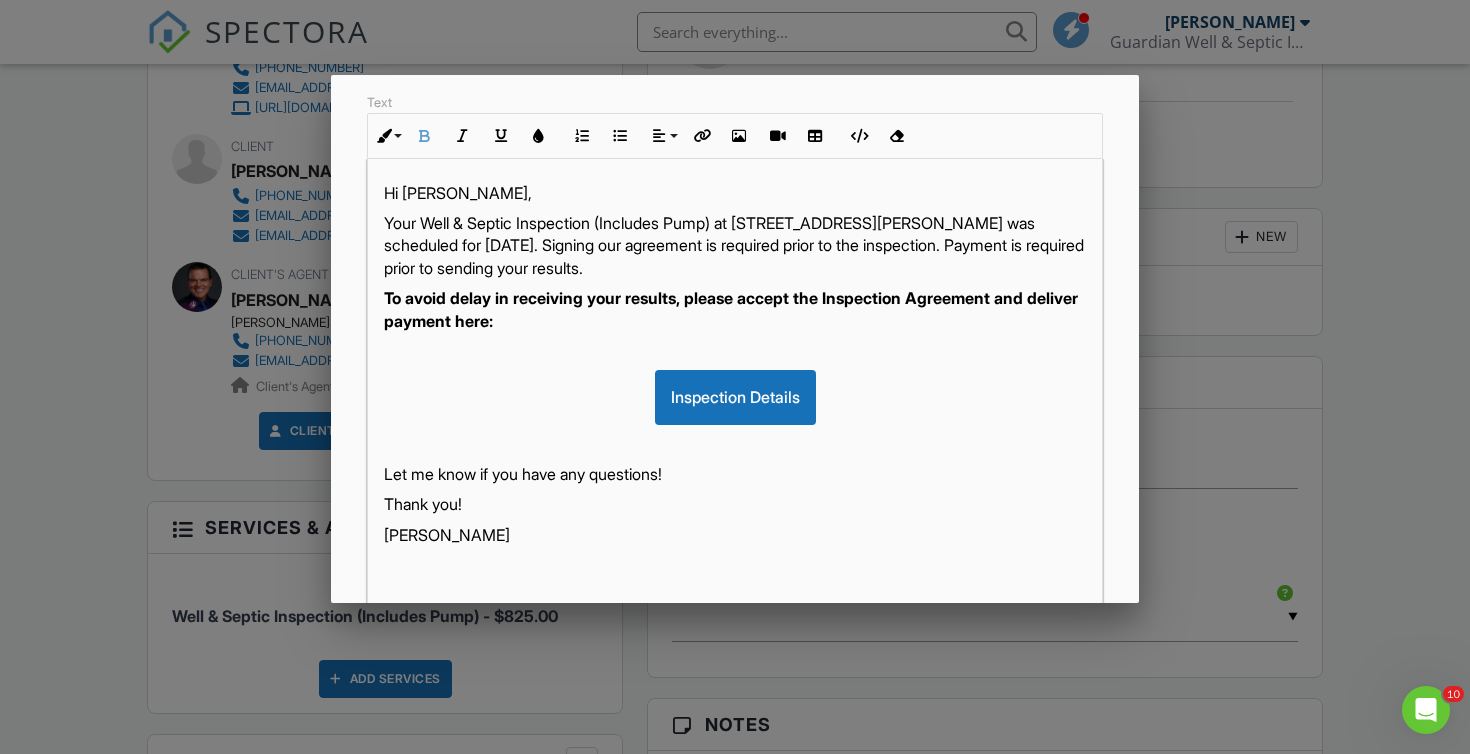 scroll, scrollTop: 455, scrollLeft: 0, axis: vertical 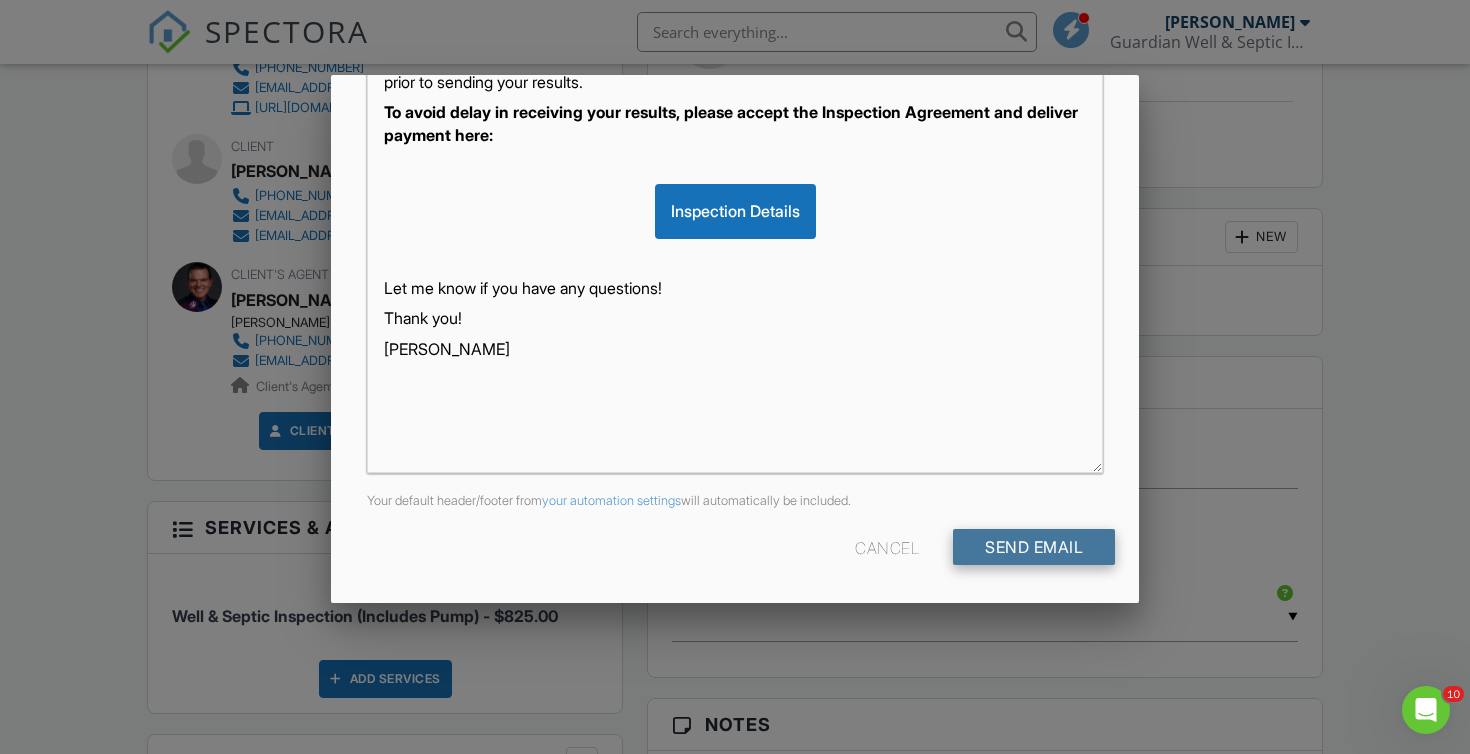 click on "Send Email" at bounding box center (1034, 547) 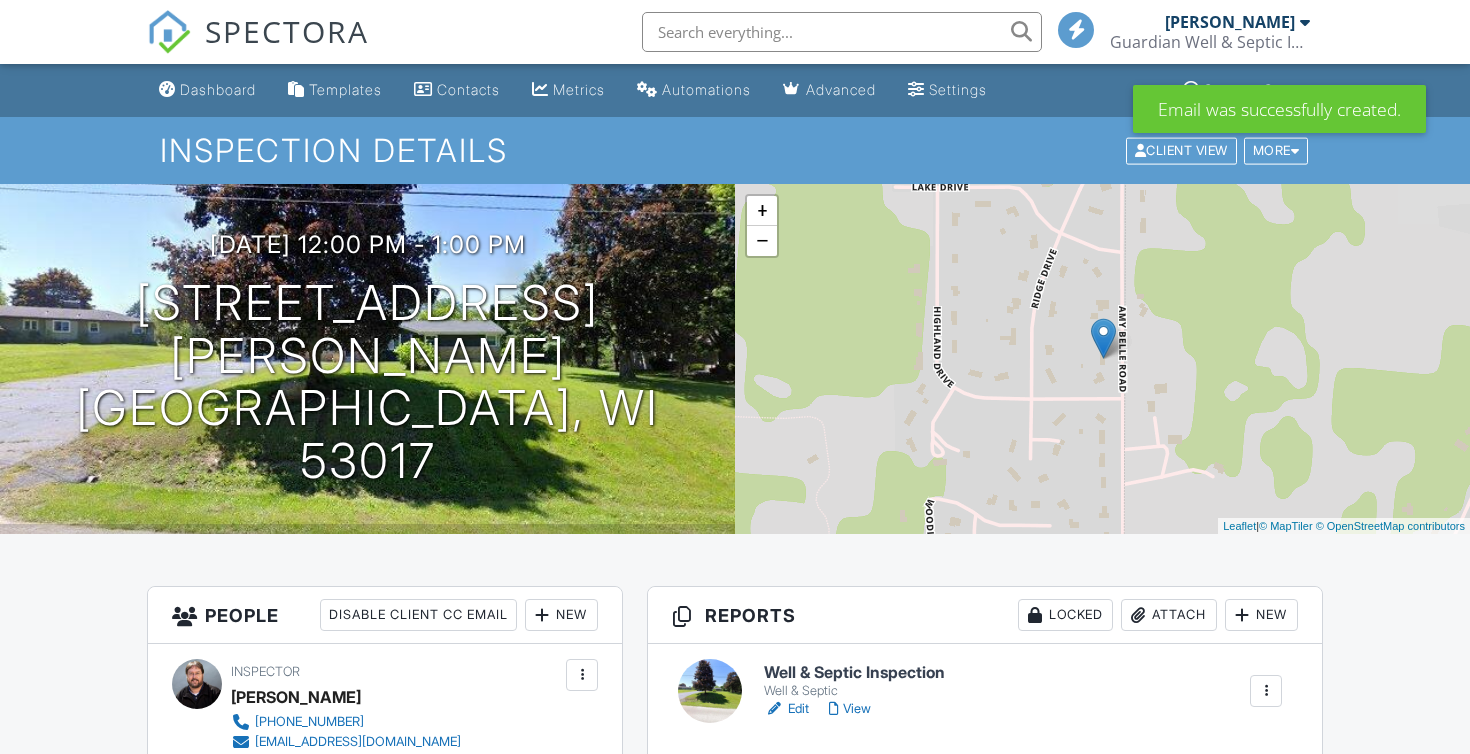 scroll, scrollTop: 0, scrollLeft: 0, axis: both 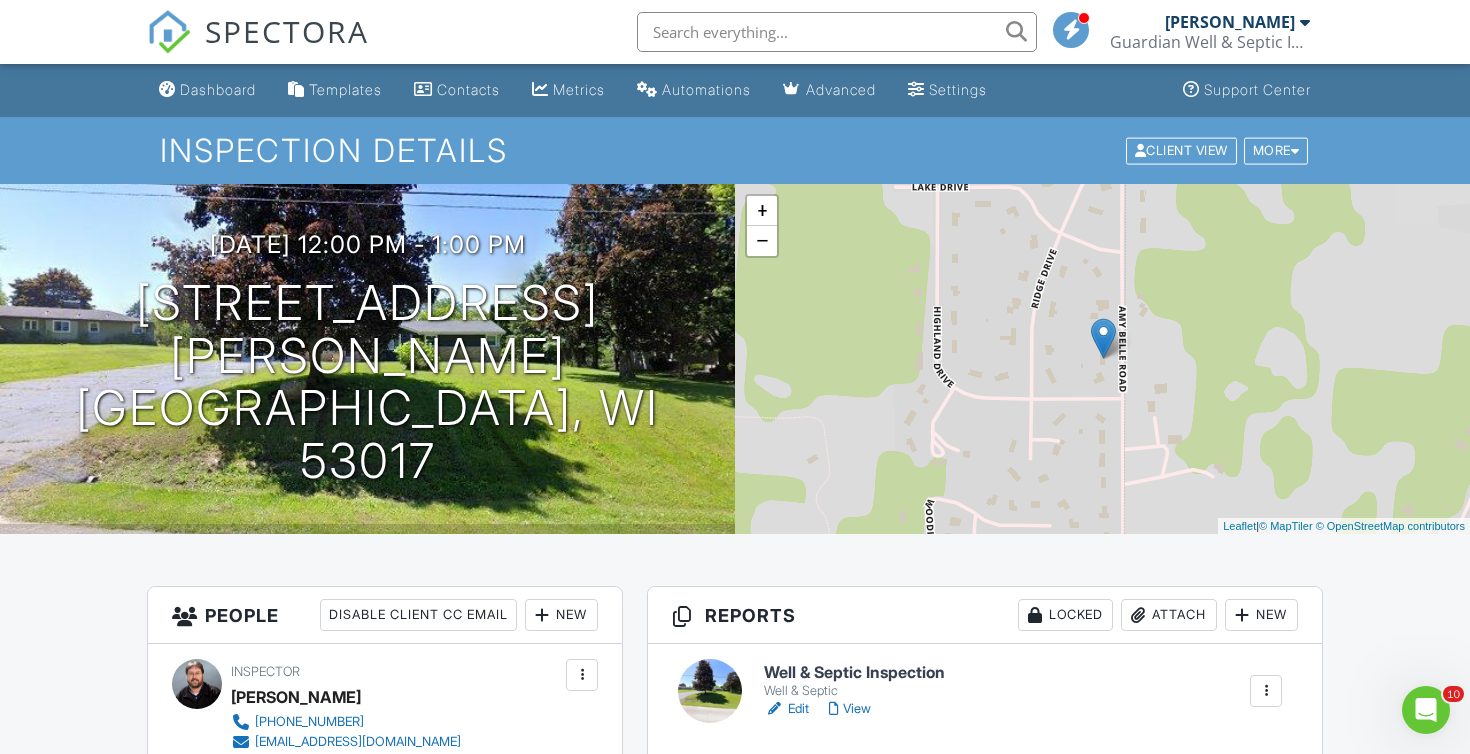 click at bounding box center [837, 32] 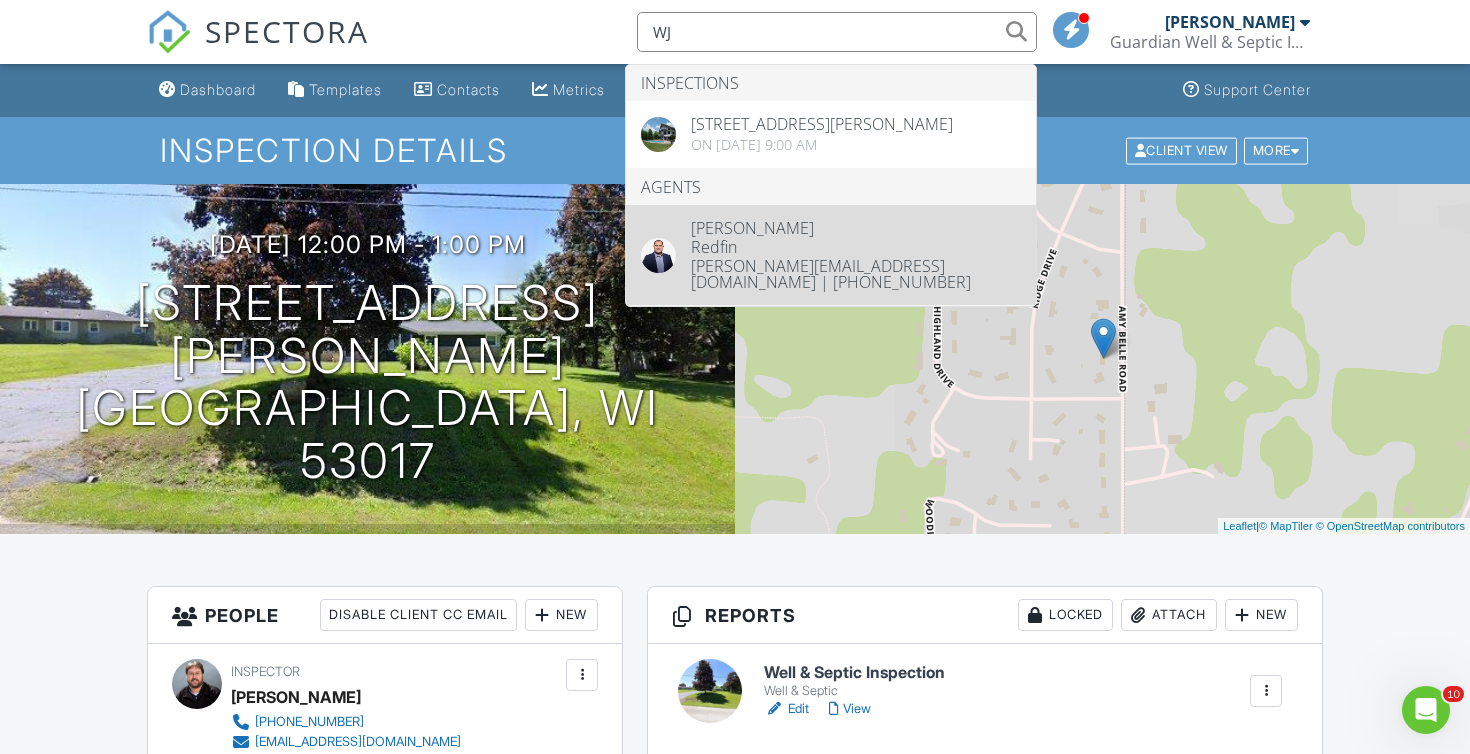 type on "WJ" 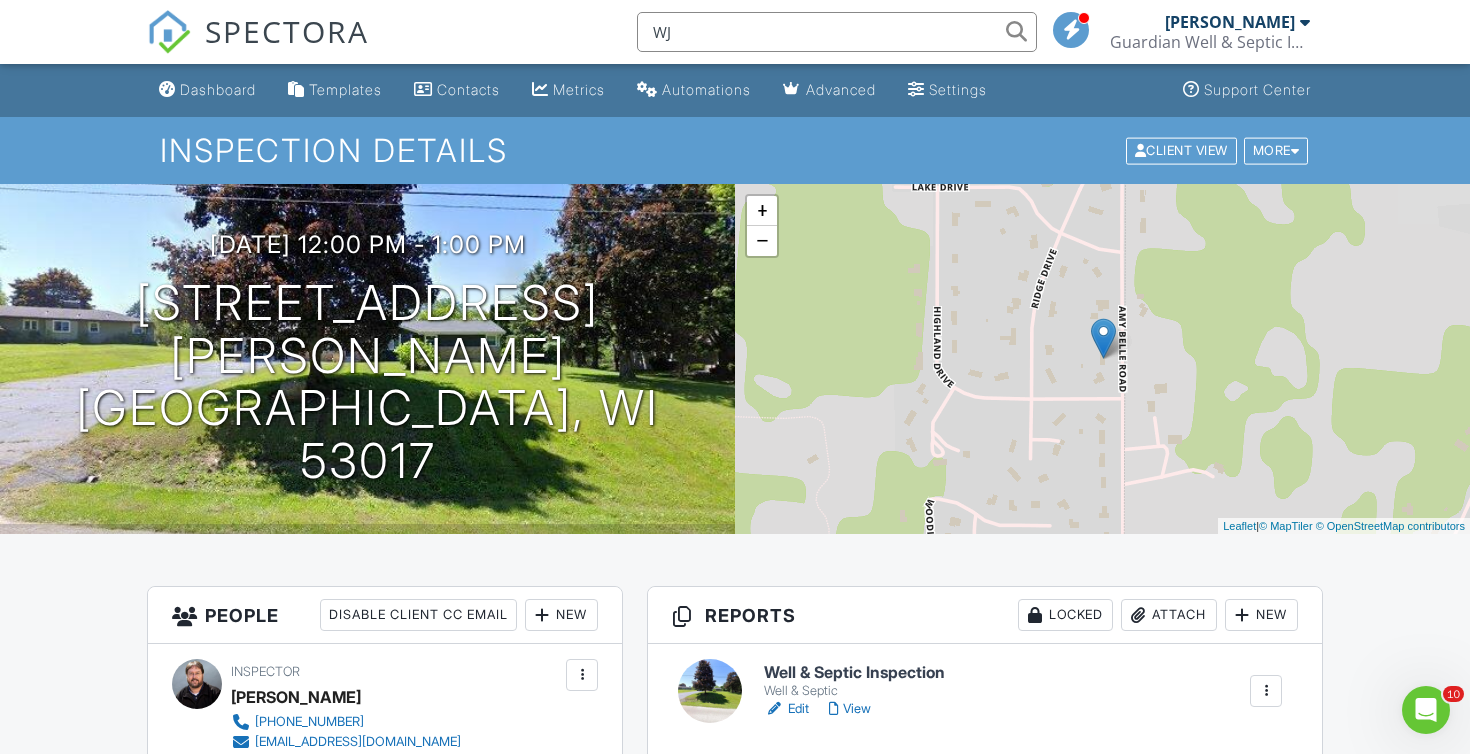 type 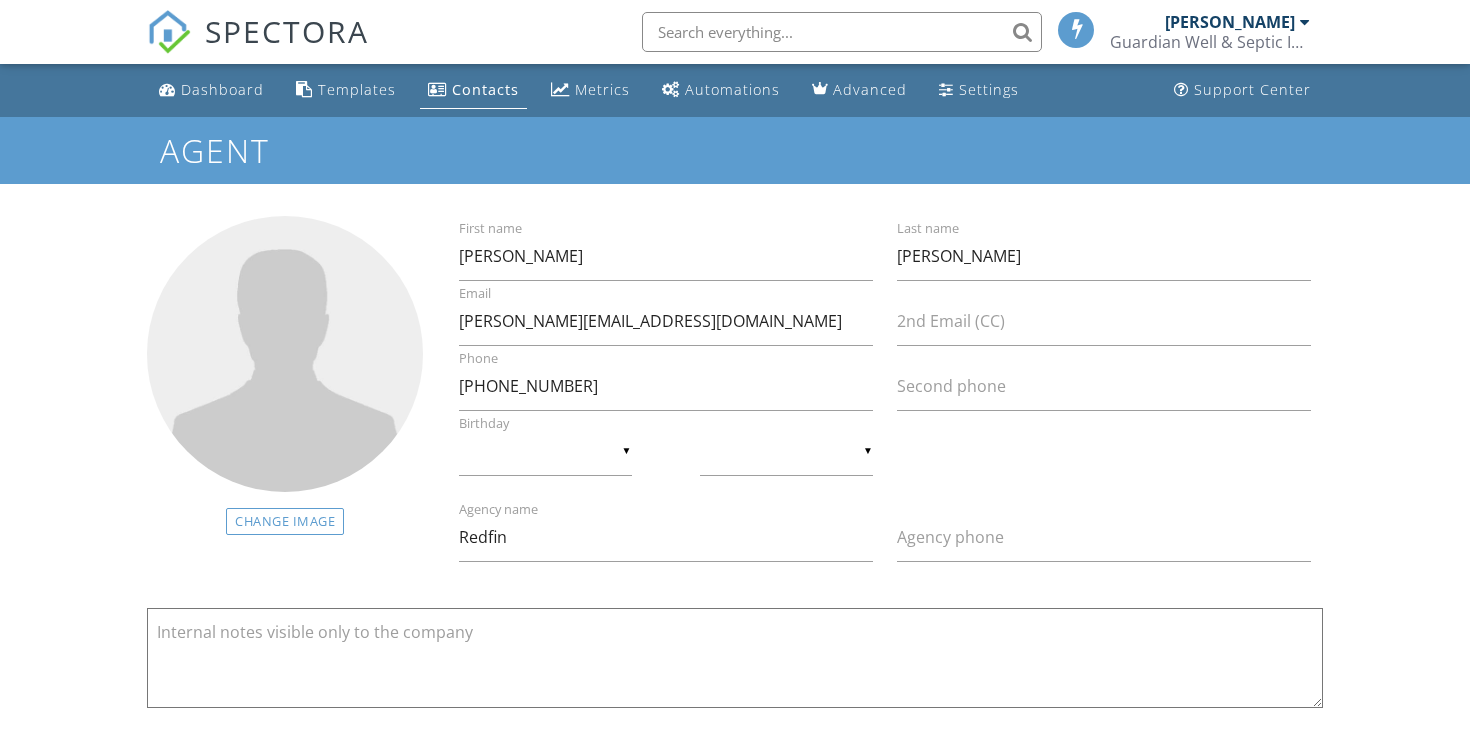 scroll, scrollTop: 0, scrollLeft: 0, axis: both 